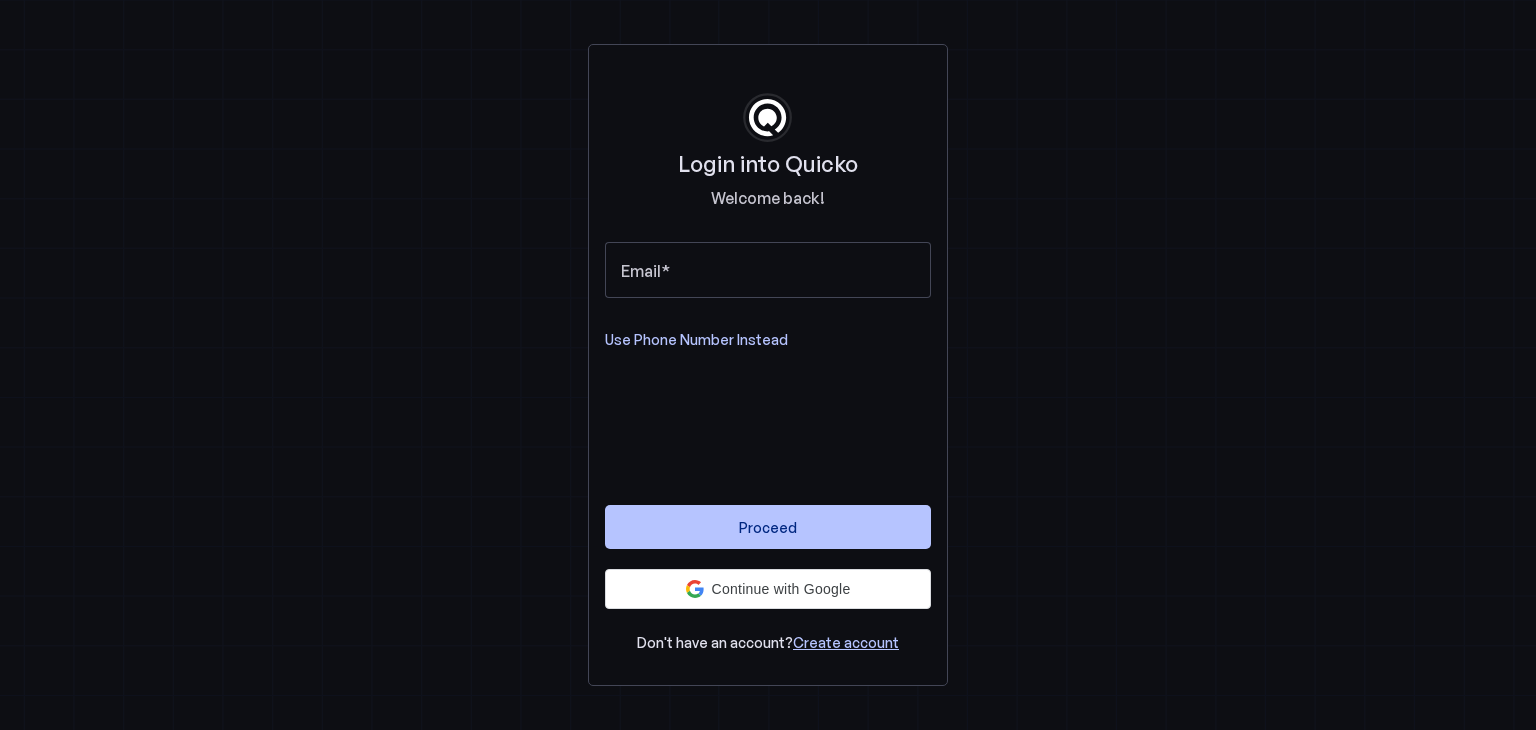 scroll, scrollTop: 0, scrollLeft: 0, axis: both 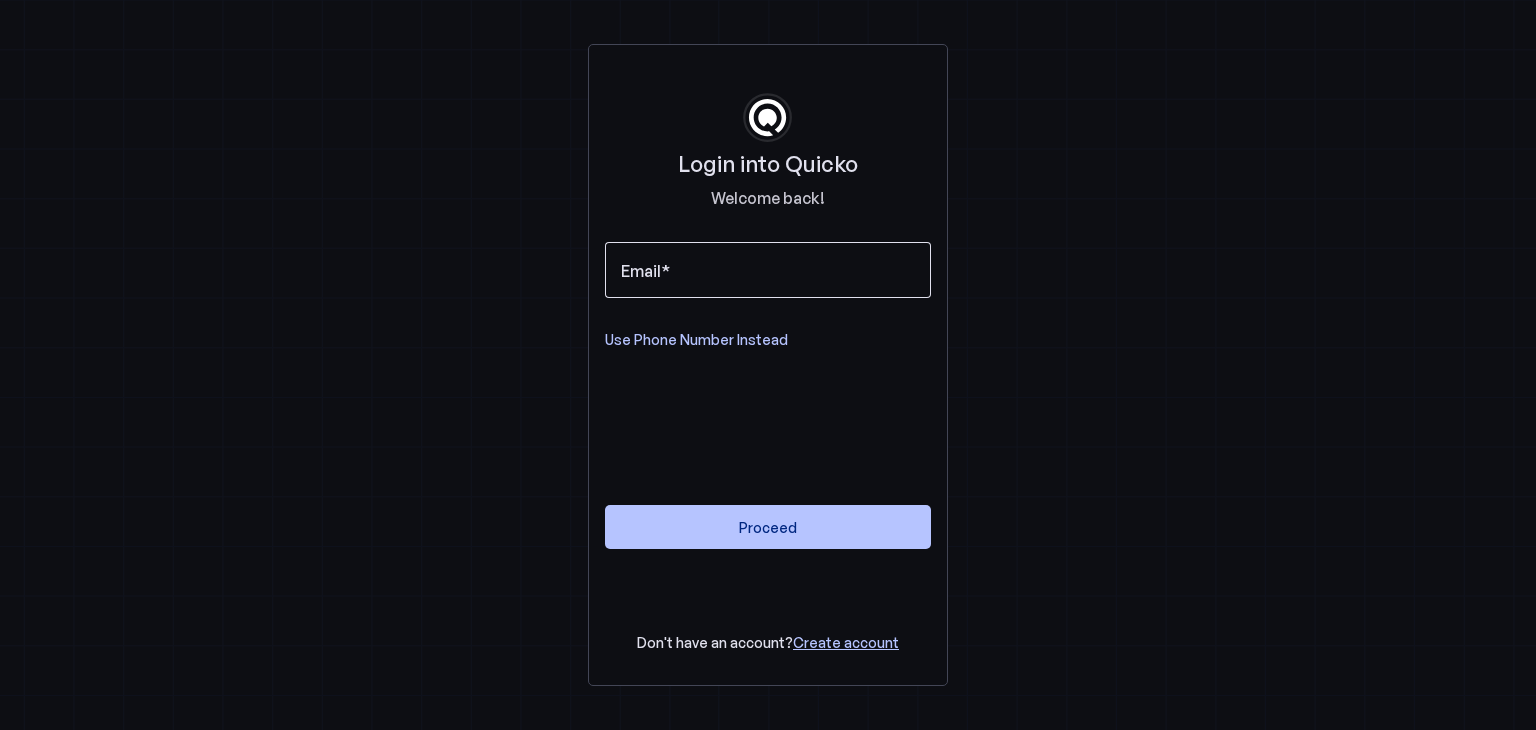 click at bounding box center [768, 270] 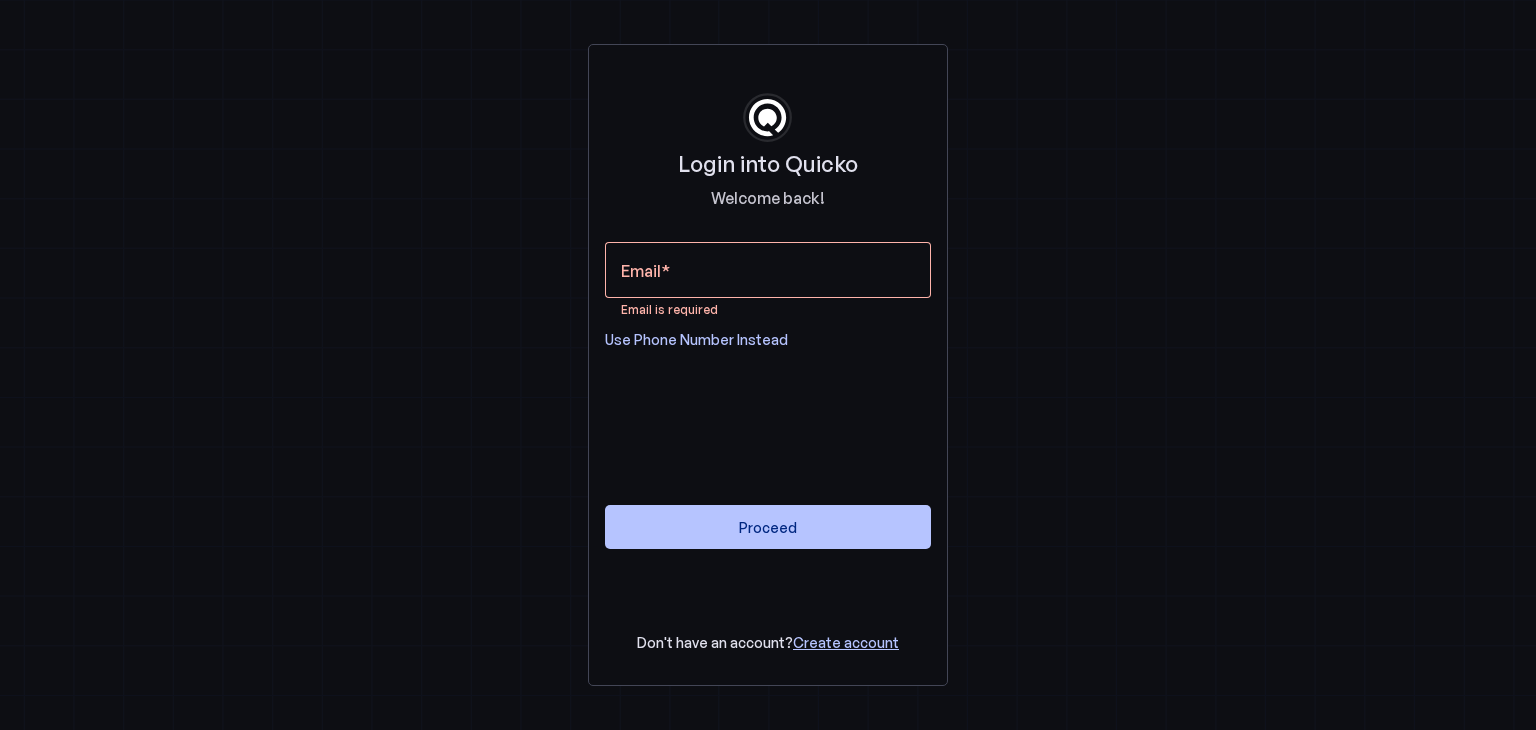 click on "Login into Quicko  Welcome back!  Email Email is required Use Phone Number Instead Proceed Don't have an account?  Create account" at bounding box center (768, 365) 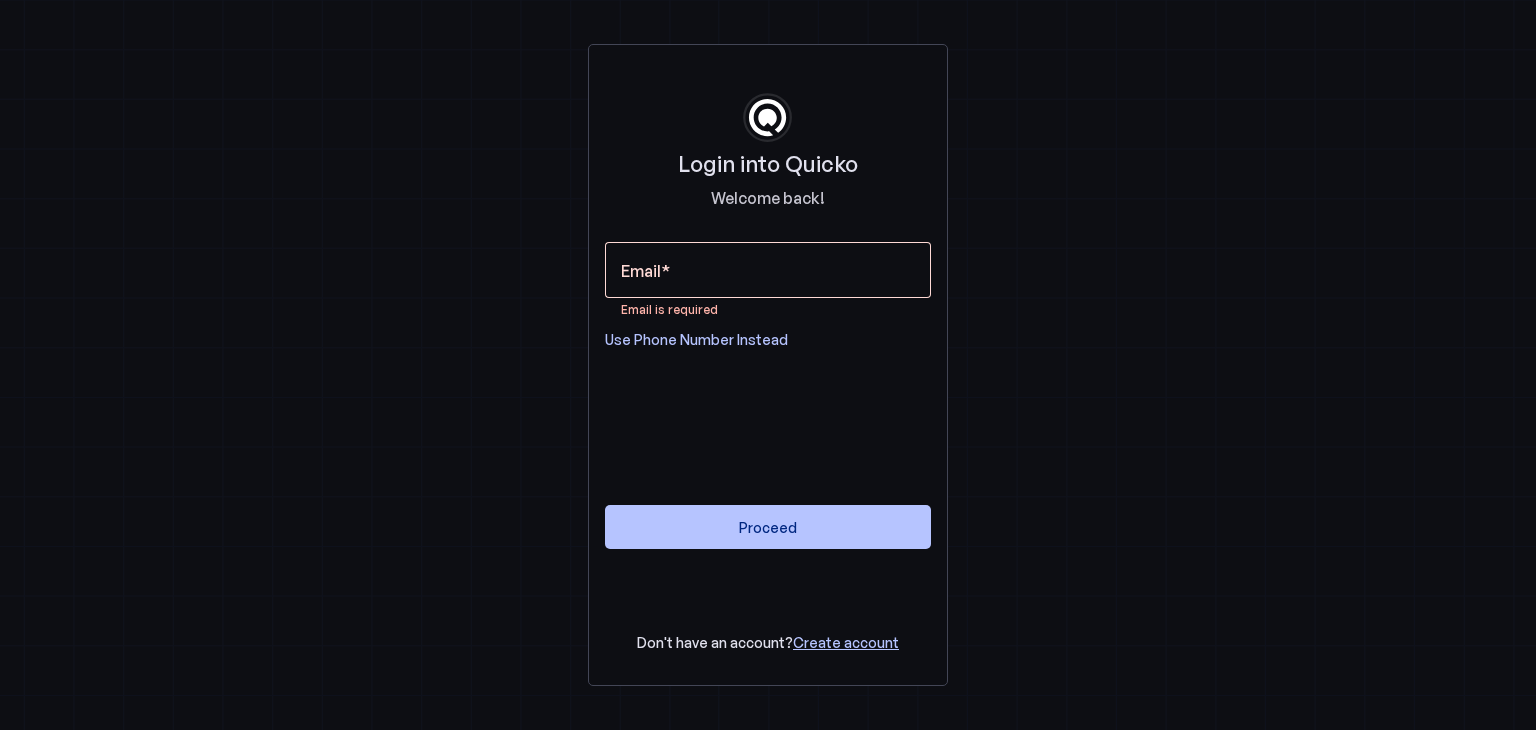 click on "Email" at bounding box center (768, 270) 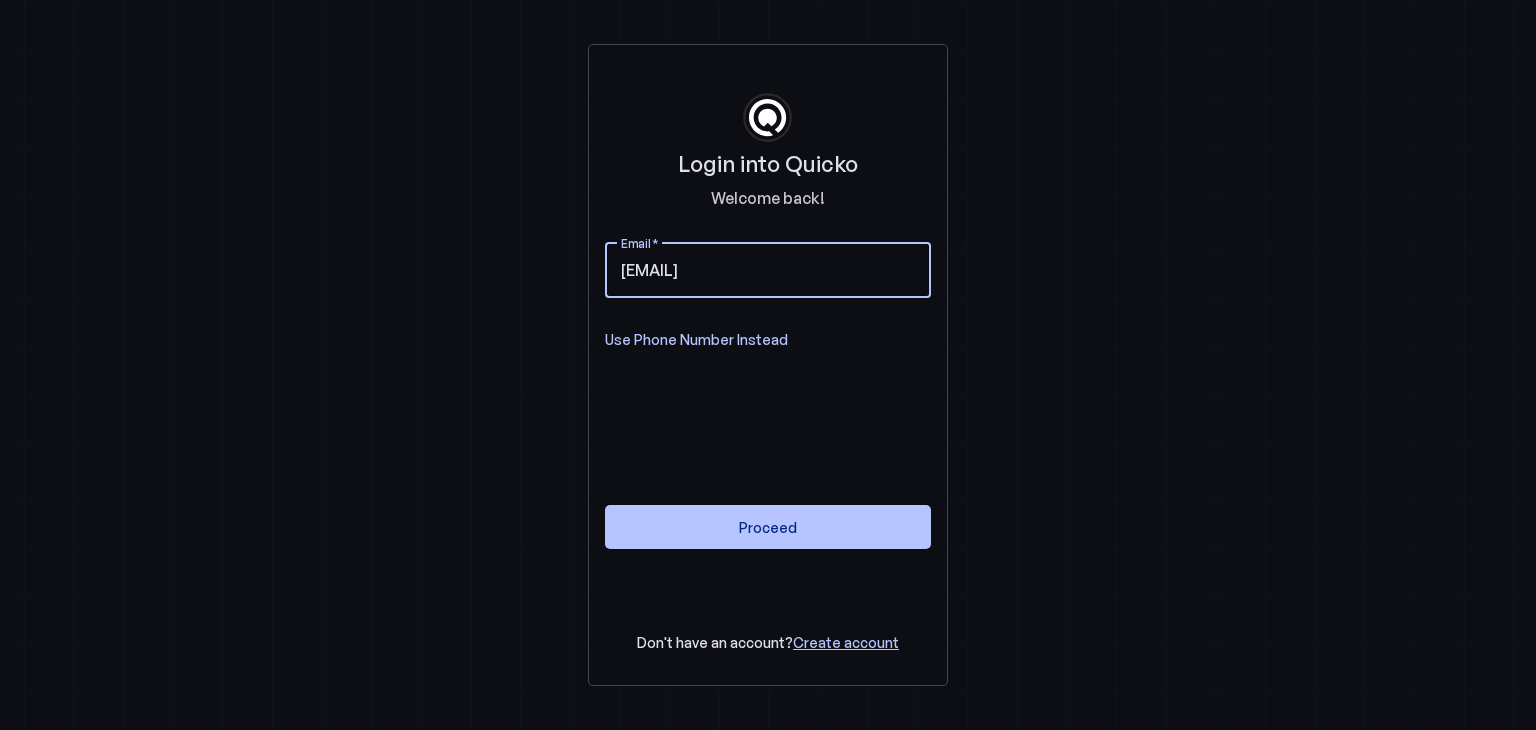 type on "[EMAIL]" 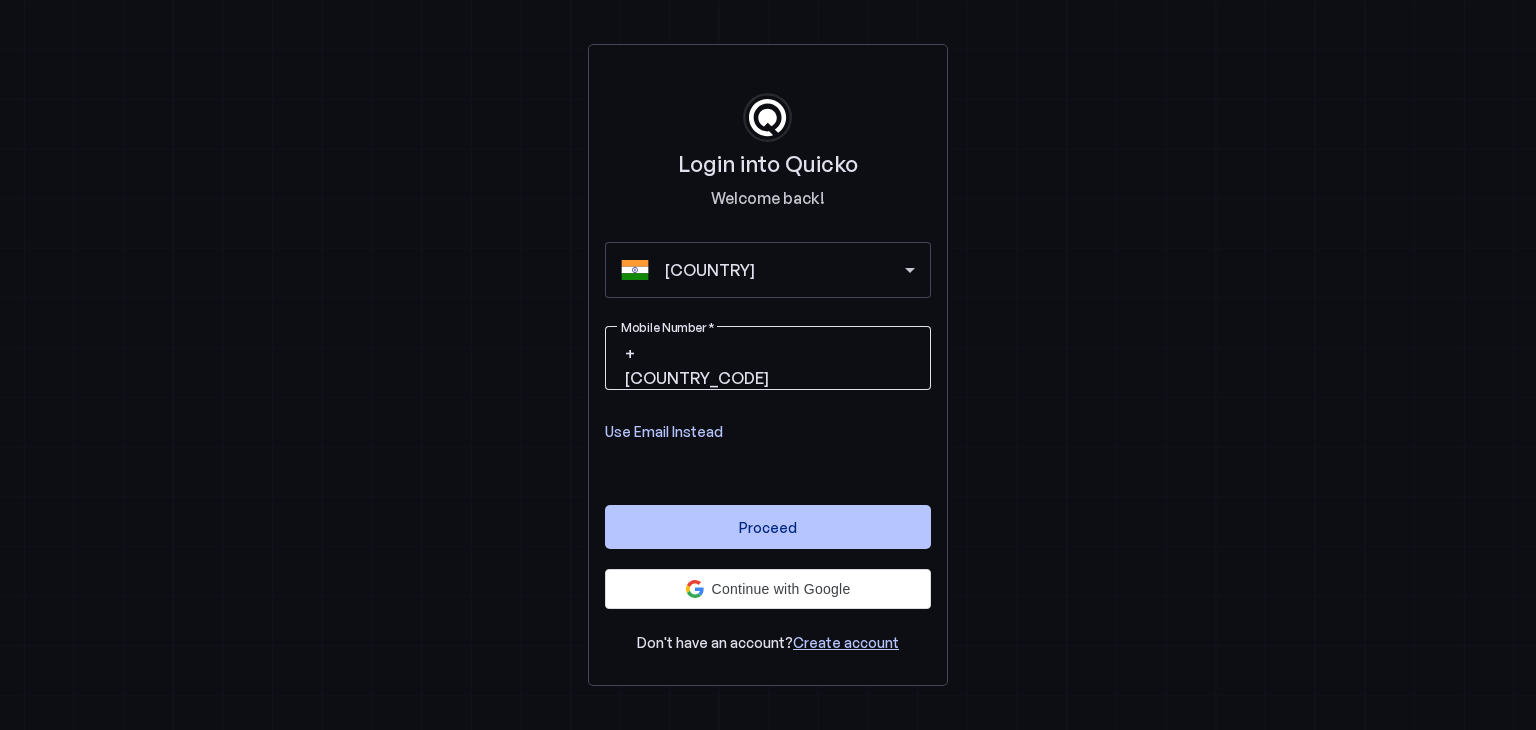 click on "Mobile Number" at bounding box center (844, 354) 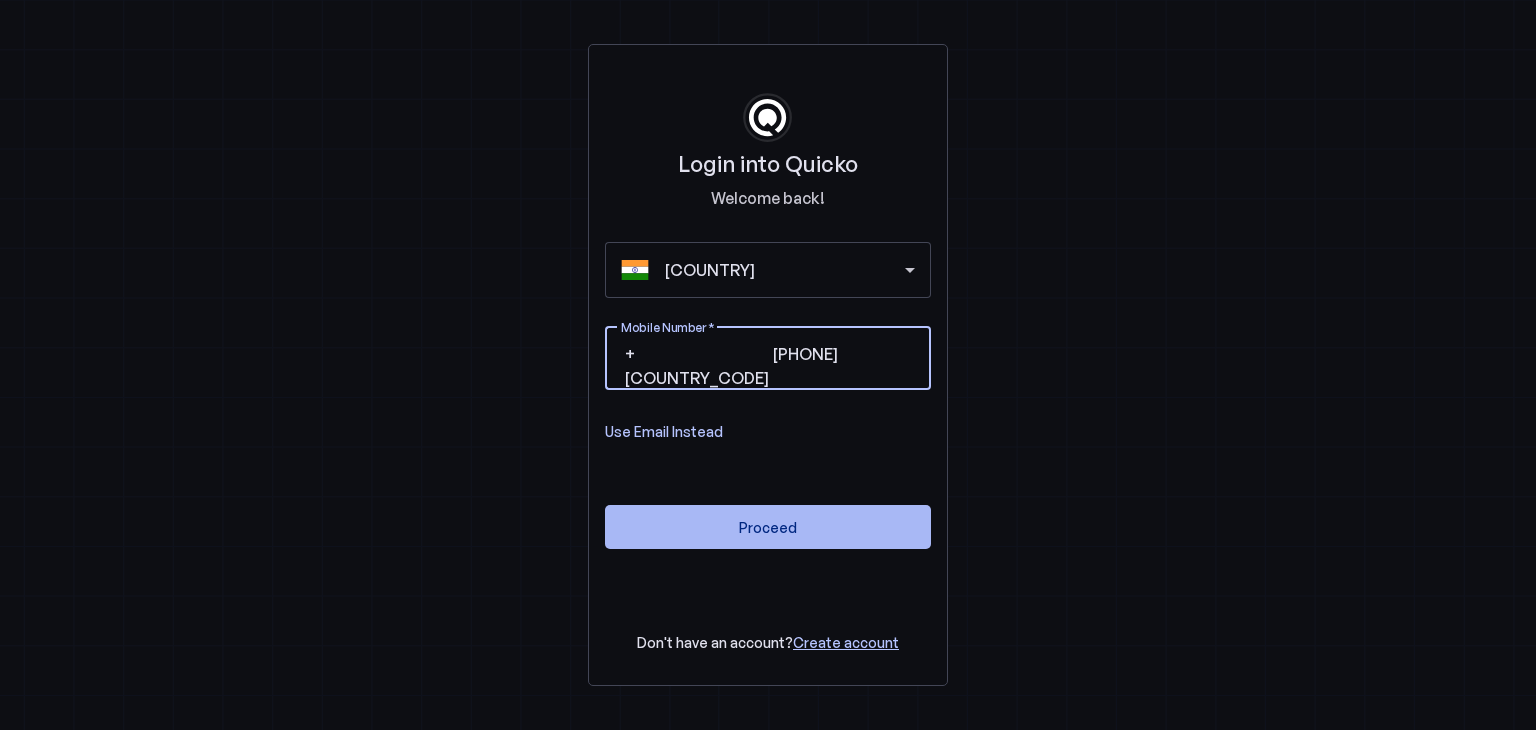 type on "9511869254" 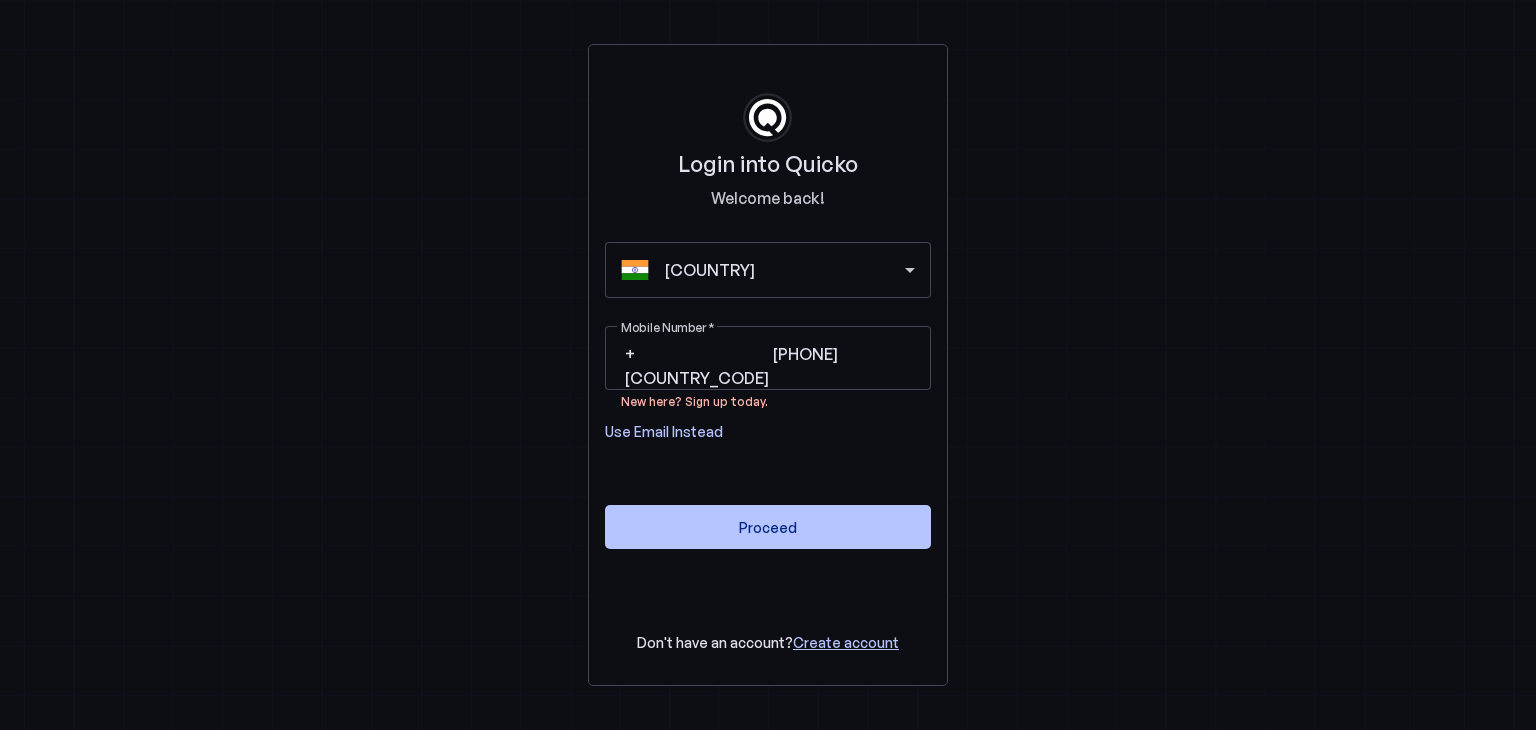 click on "Login into Quicko  Welcome back!  India Mobile Number  +91 9511869254 New here? Sign up today. Use Email Instead Proceed Don't have an account?  Create account" at bounding box center (768, 365) 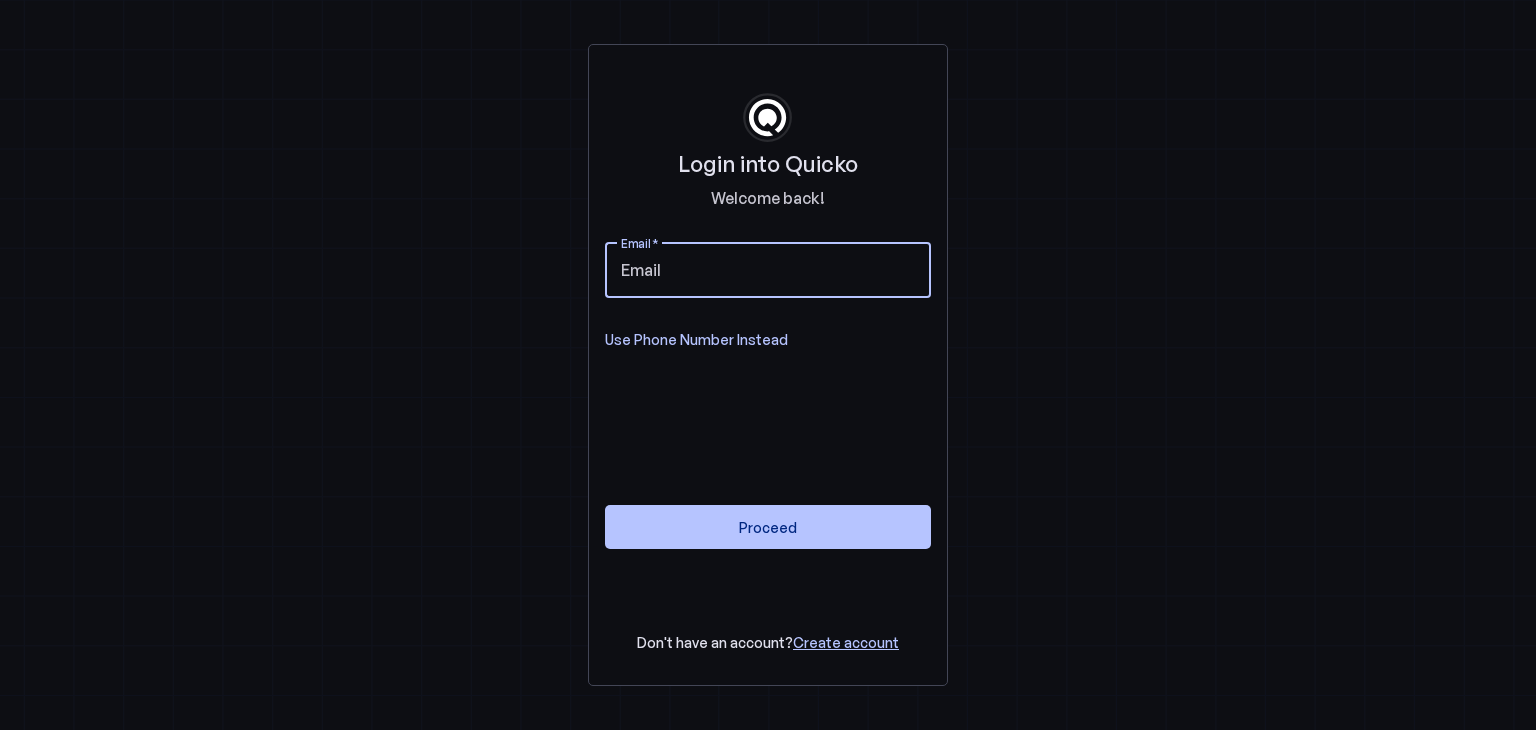click on "Email" at bounding box center (768, 270) 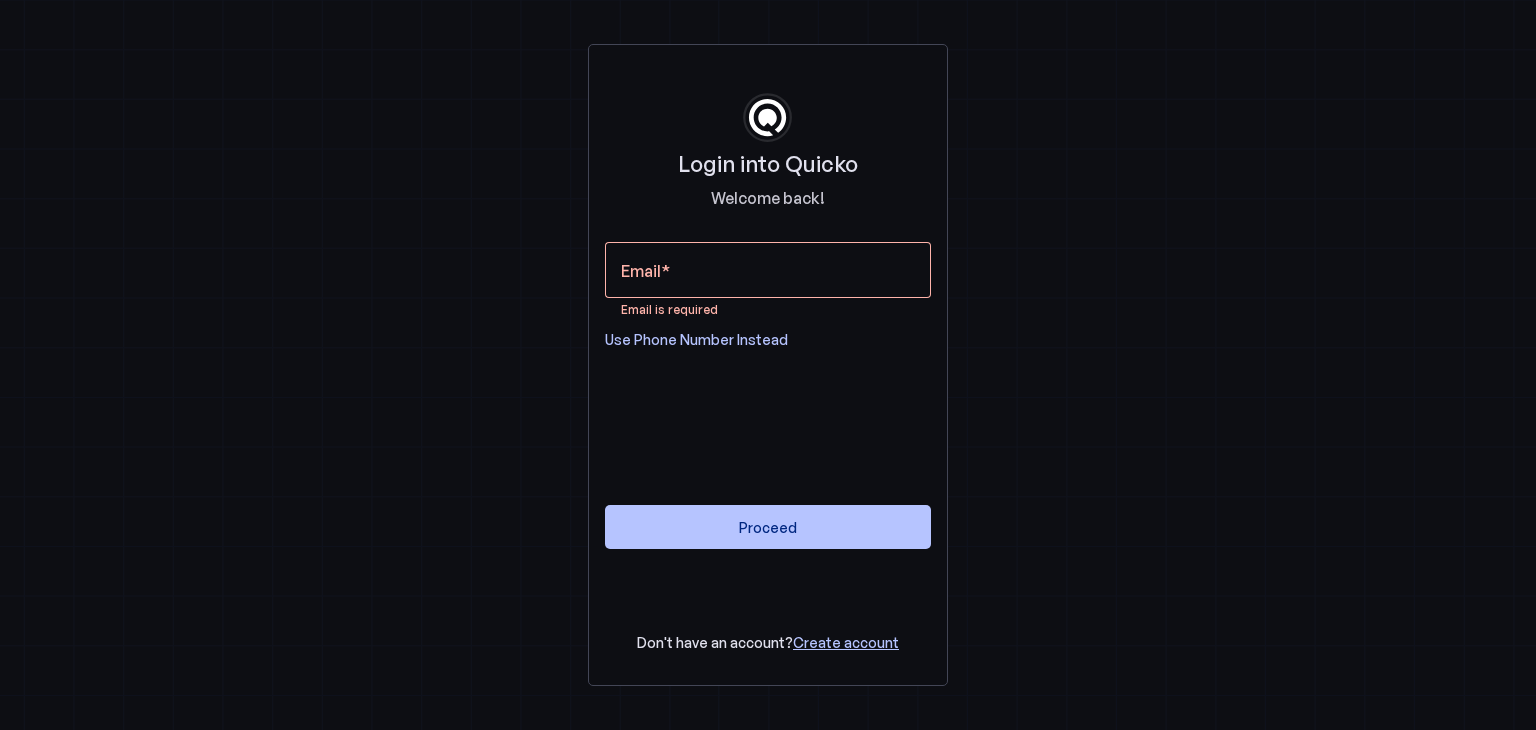 click on "Login into Quicko  Welcome back!  Email Email is required Use Phone Number Instead Proceed Don't have an account?  Create account" at bounding box center [768, 365] 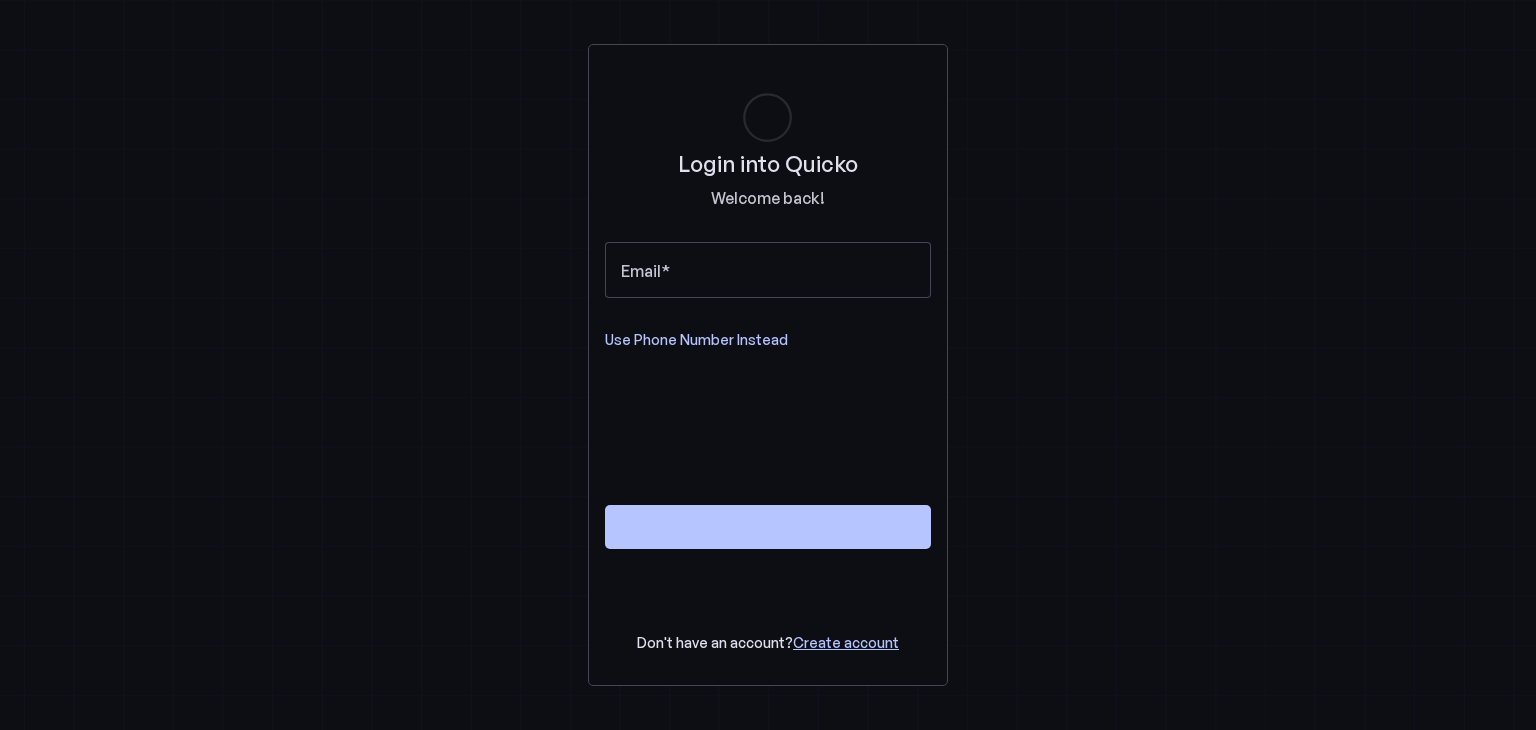scroll, scrollTop: 0, scrollLeft: 0, axis: both 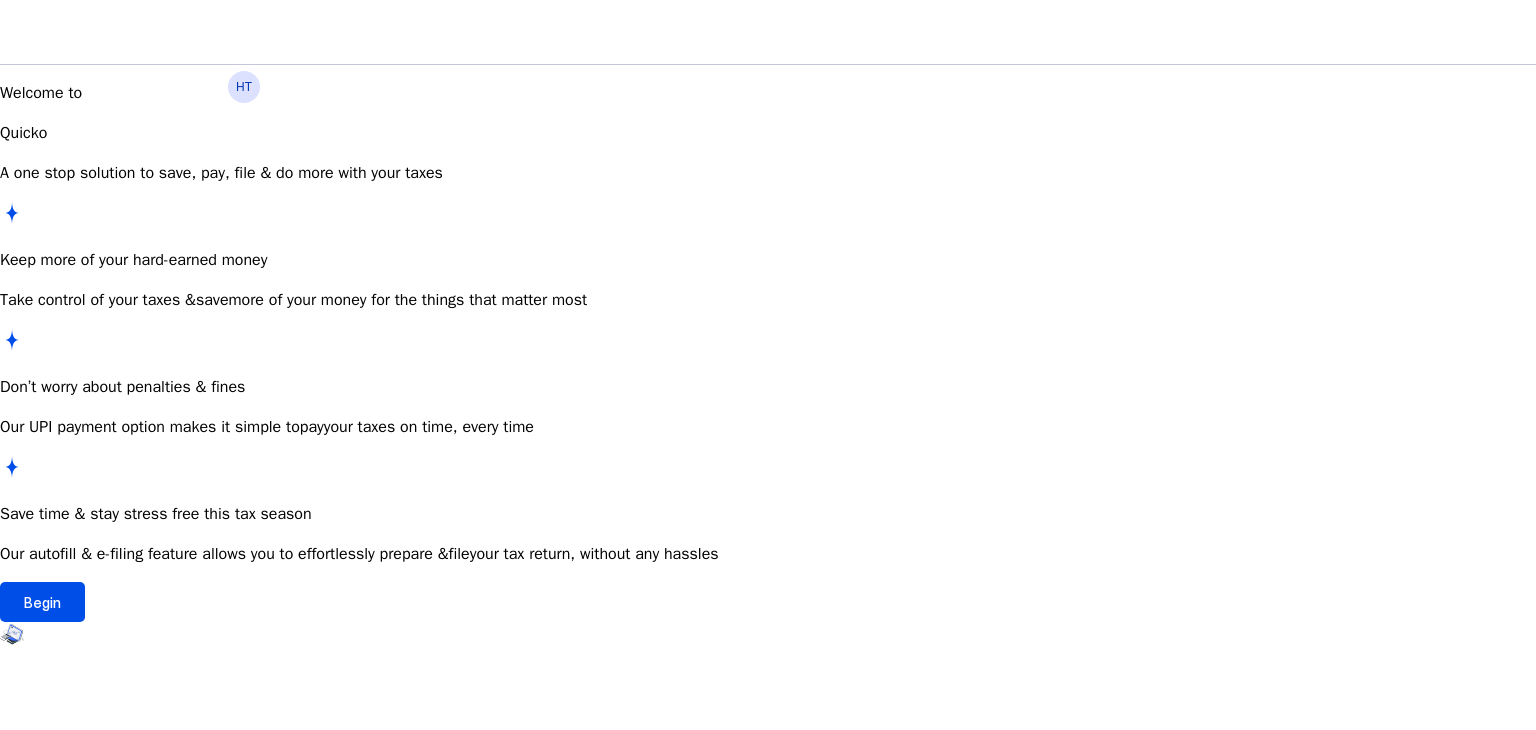 click on "HT" at bounding box center (244, 87) 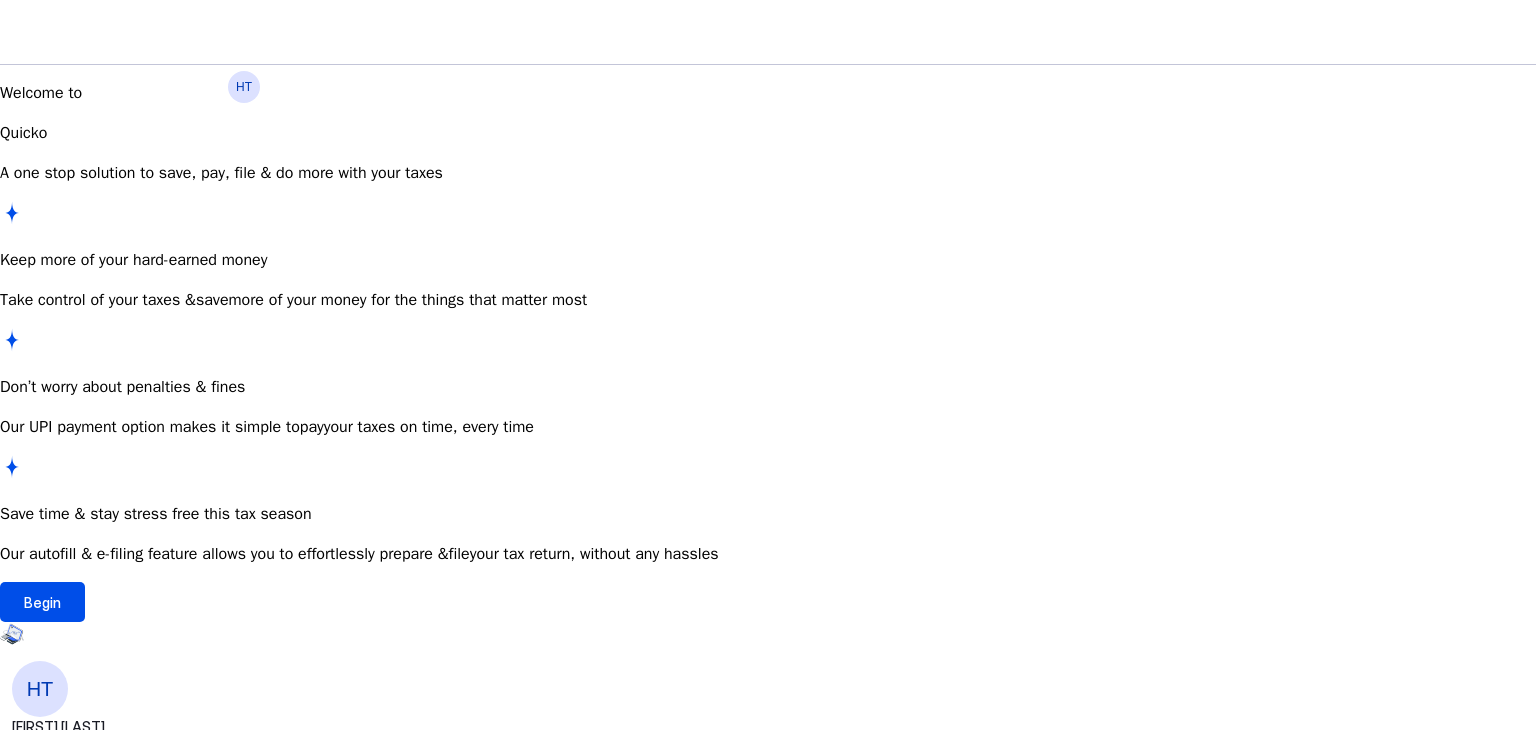 click on "account_circle My Account" at bounding box center [140, 923] 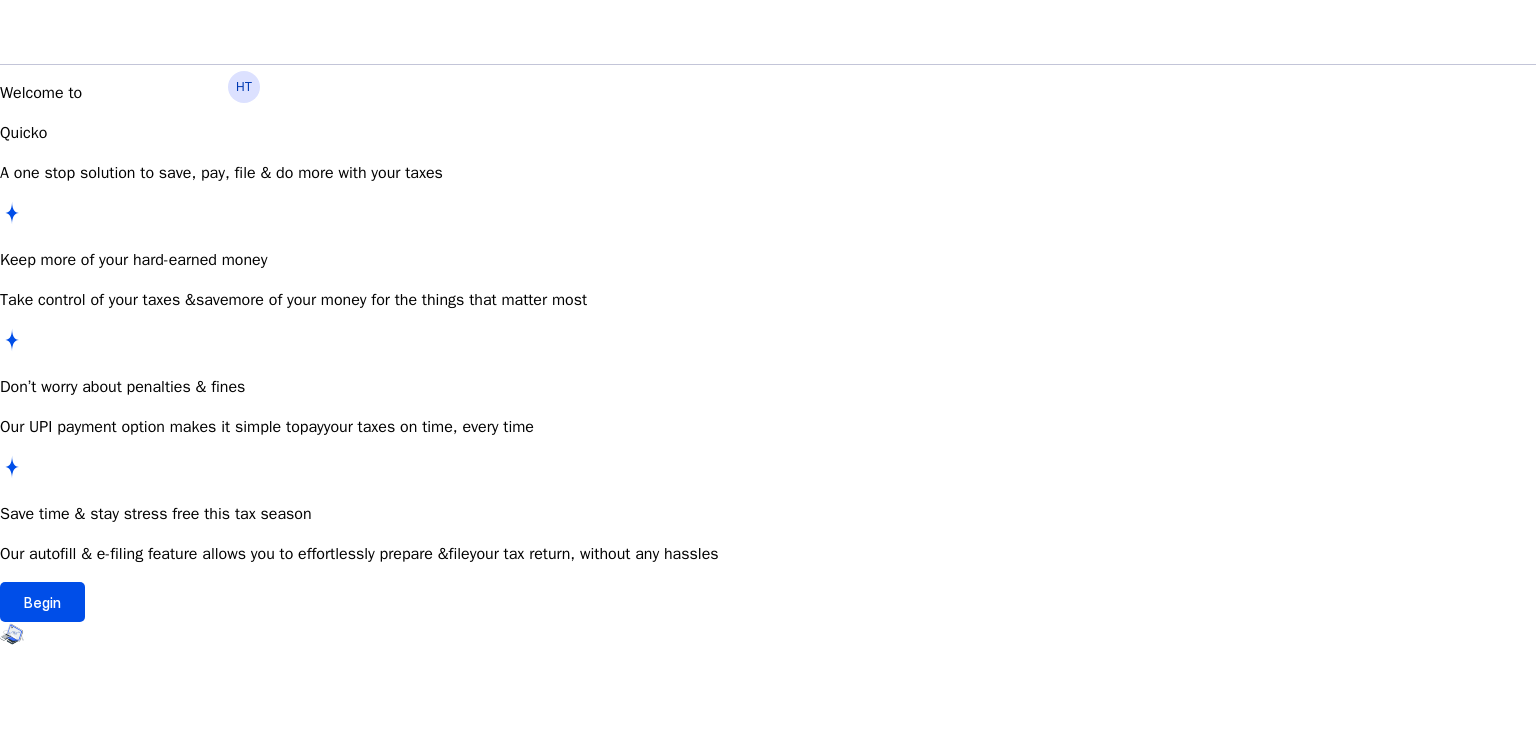 click on "HT Welcome to  Quicko A one stop solution to save, pay, file  & do more with your taxes Keep more of your hard-earned money Take control of your taxes  & save  more of your money for the things that matter most Don’t worry about penalties  & fines Our UPI payment option makes it simple to  pay  your taxes on time, every time Save time  & stay stress free this tax season Our autofill  & e-filing feature allows you to effortlessly prepare  &  file  your tax return, without any hassles Begin" at bounding box center [768, 326] 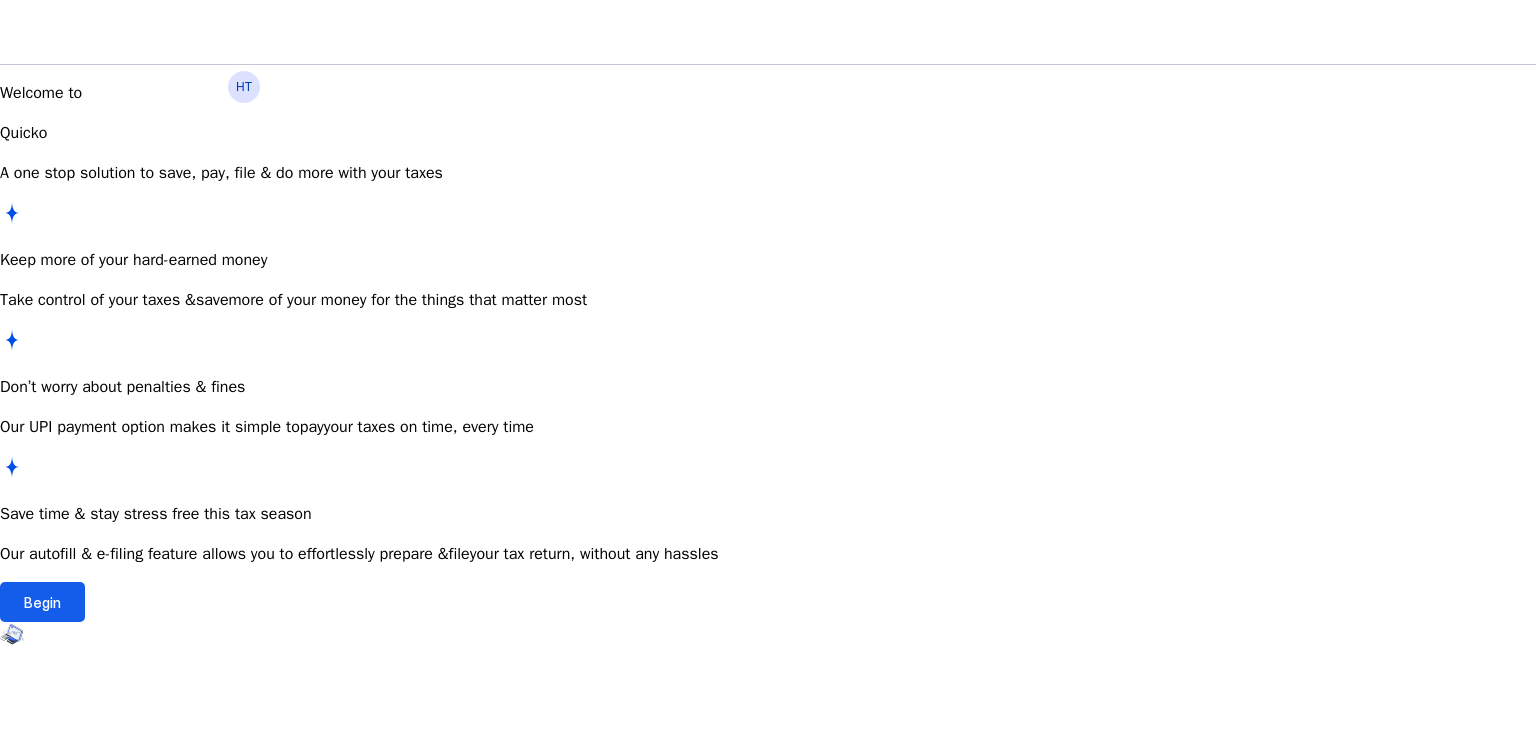 click on "Begin" at bounding box center [42, 602] 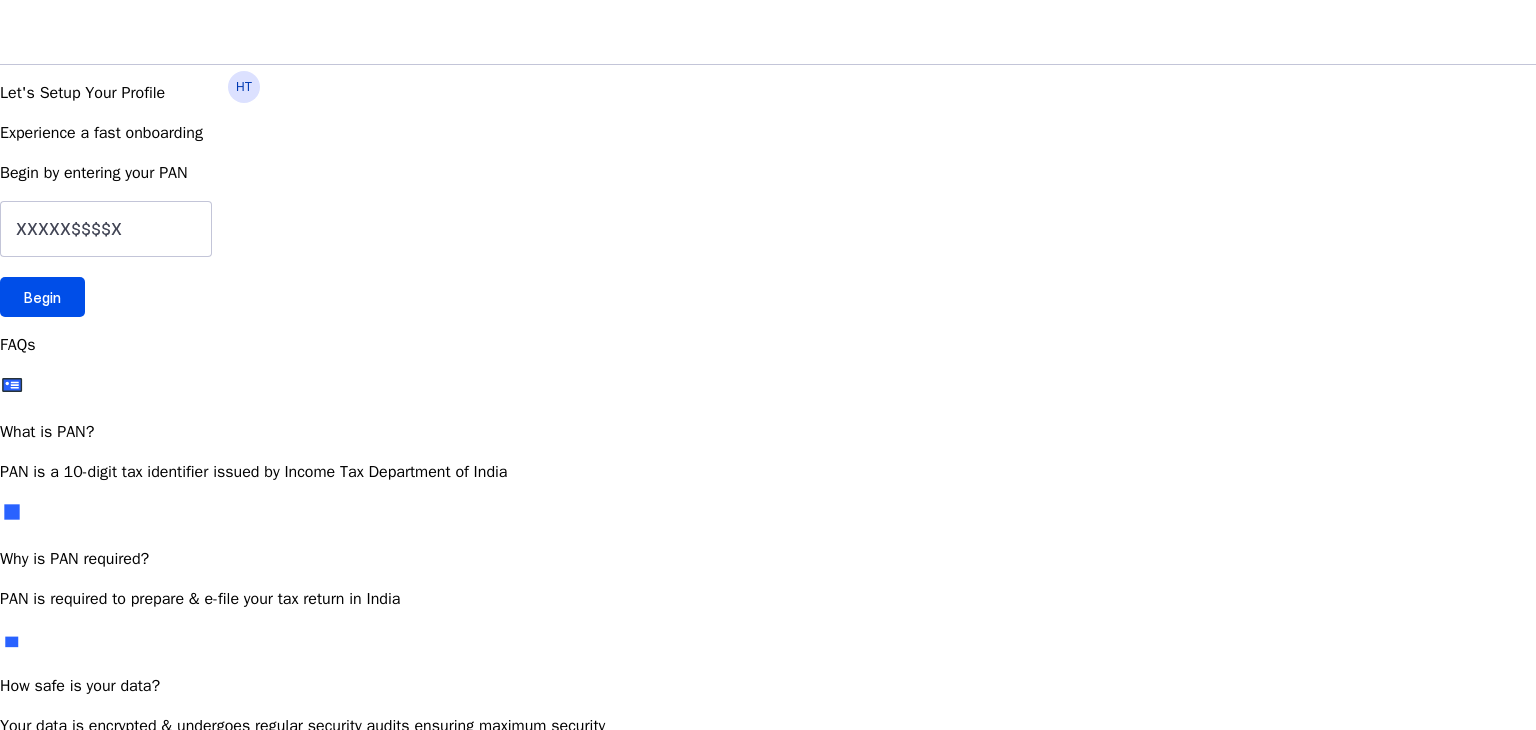 click on "HT" at bounding box center (244, 87) 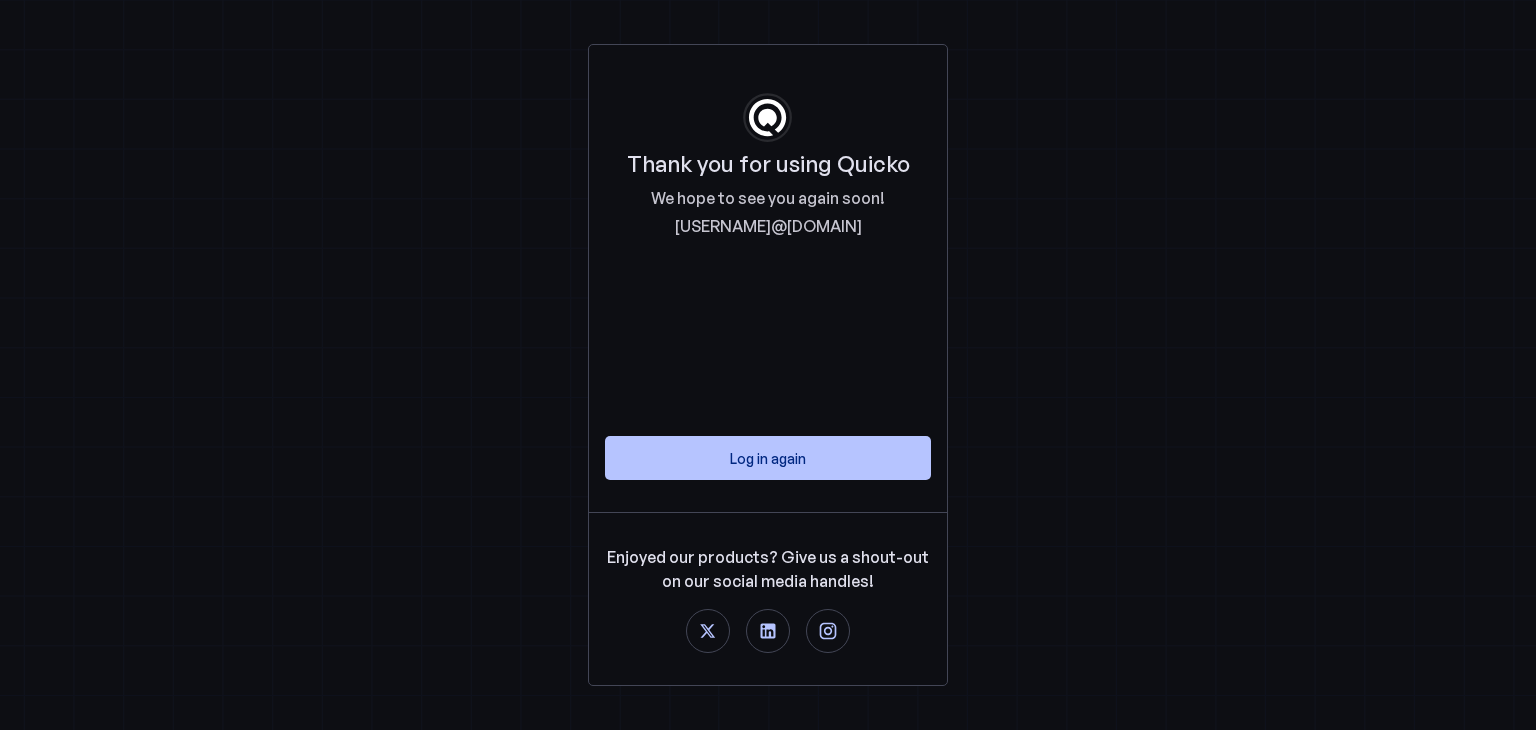 scroll, scrollTop: 0, scrollLeft: 0, axis: both 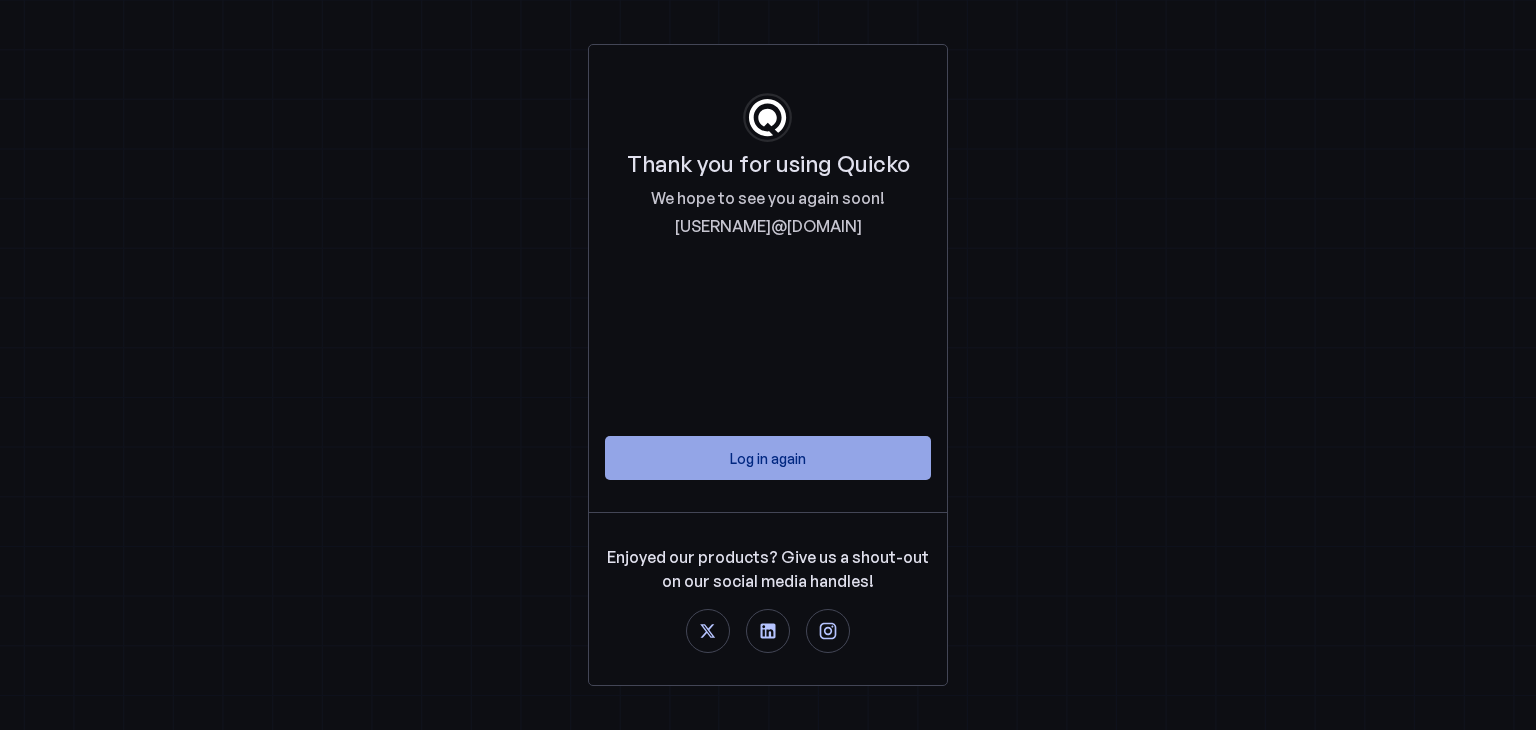 click on "Log in again" at bounding box center (768, 458) 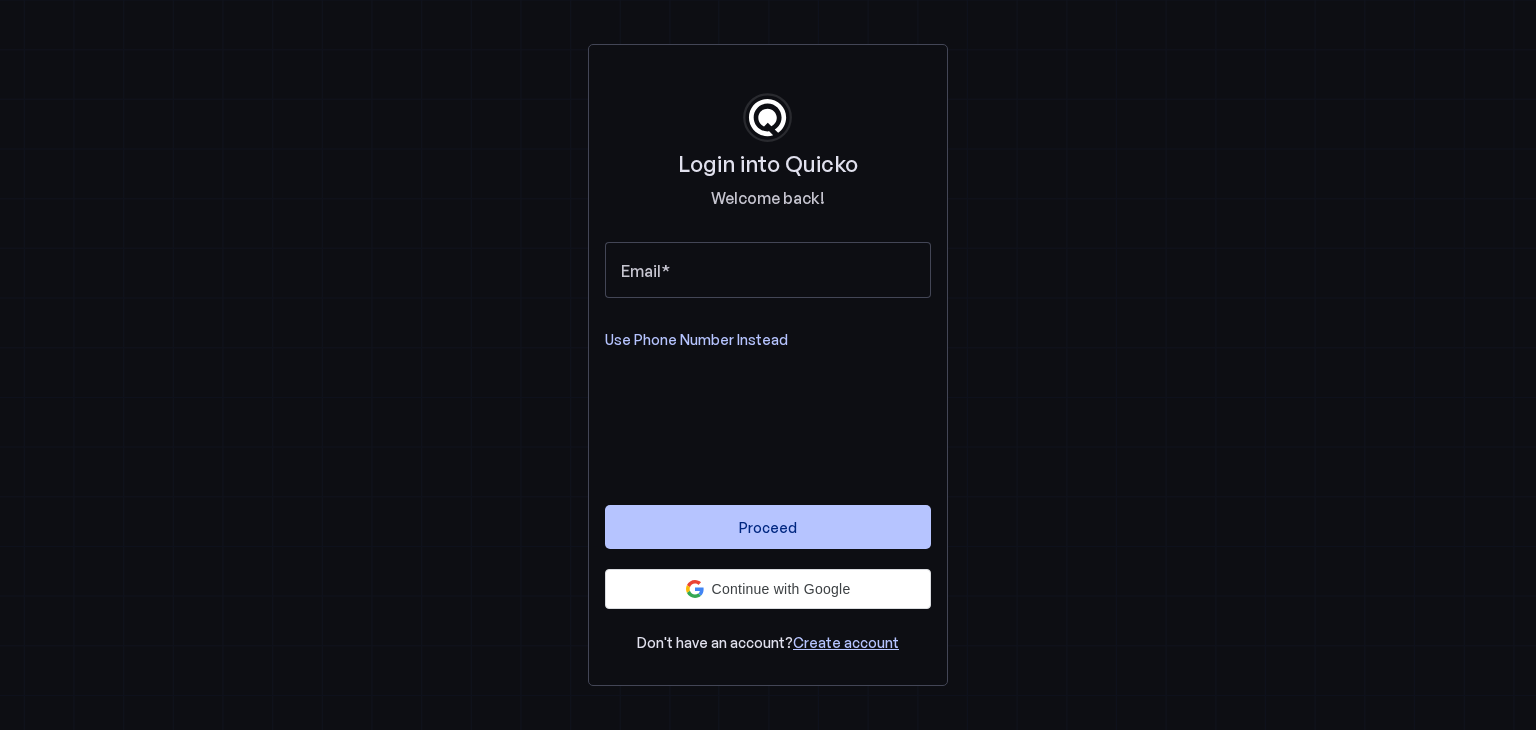 scroll, scrollTop: 0, scrollLeft: 0, axis: both 